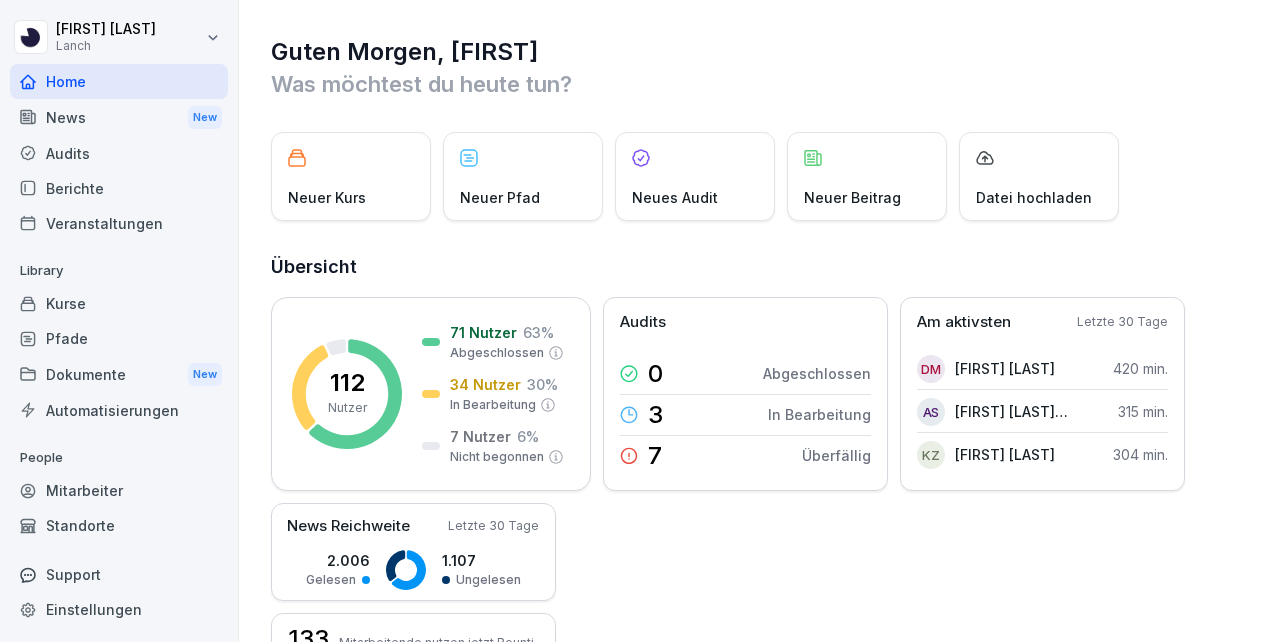 scroll, scrollTop: 0, scrollLeft: 0, axis: both 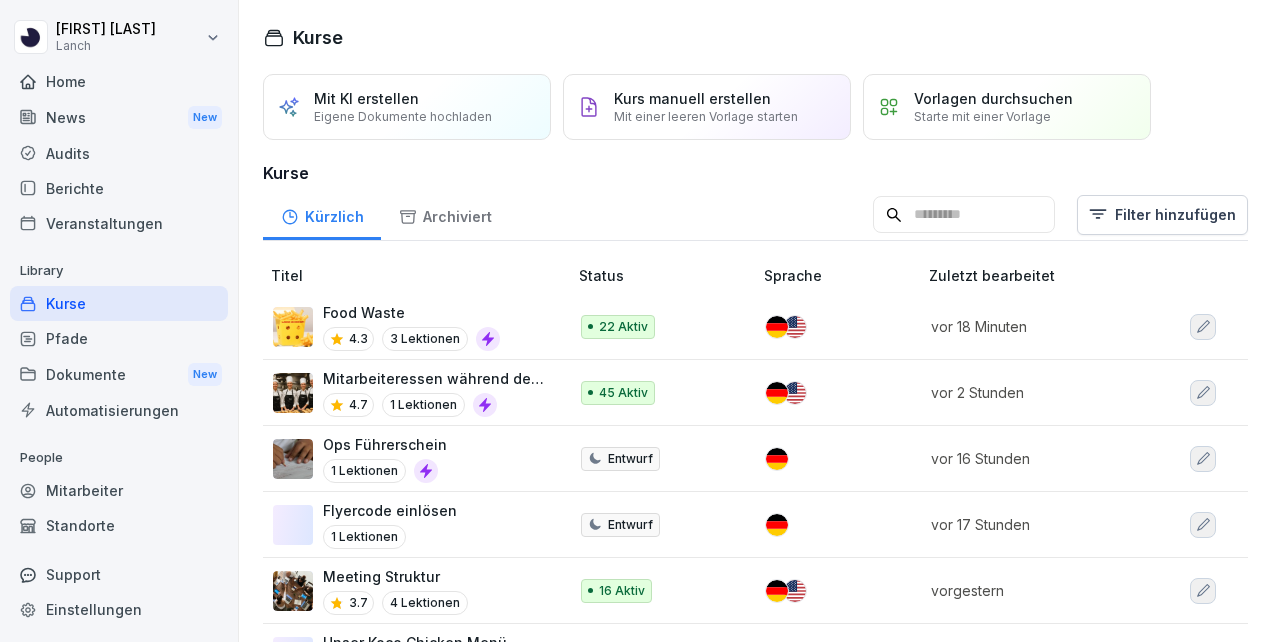 click on "Pfade" at bounding box center [119, 338] 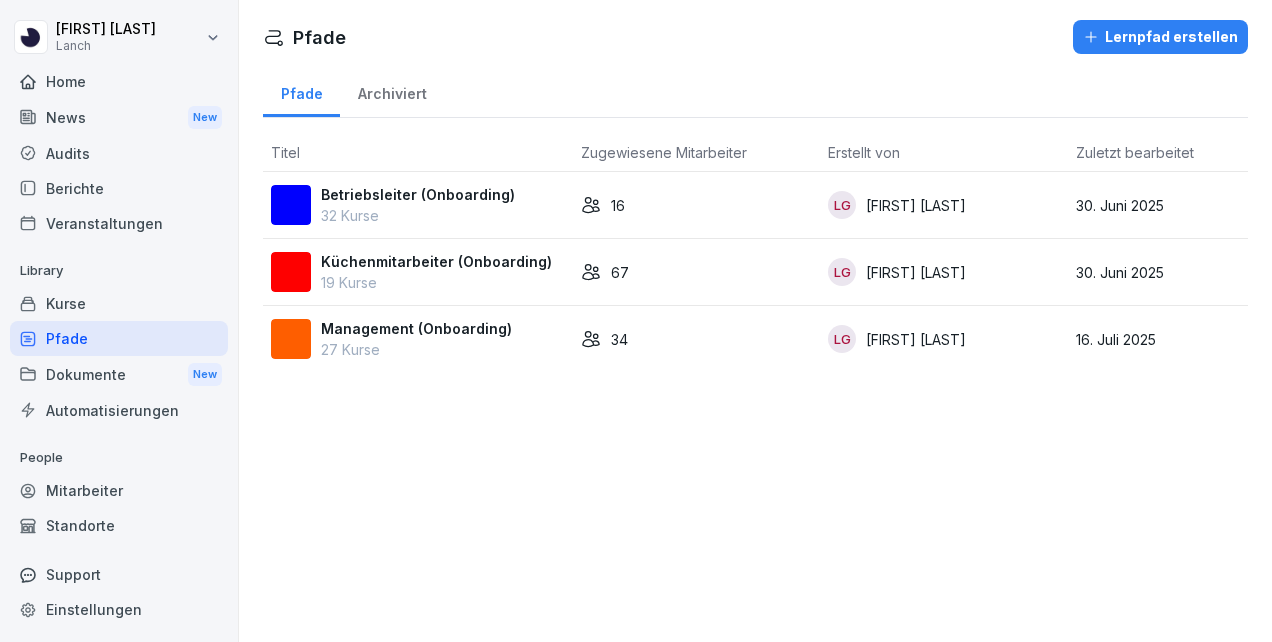 click on "19 Kurse" at bounding box center [436, 282] 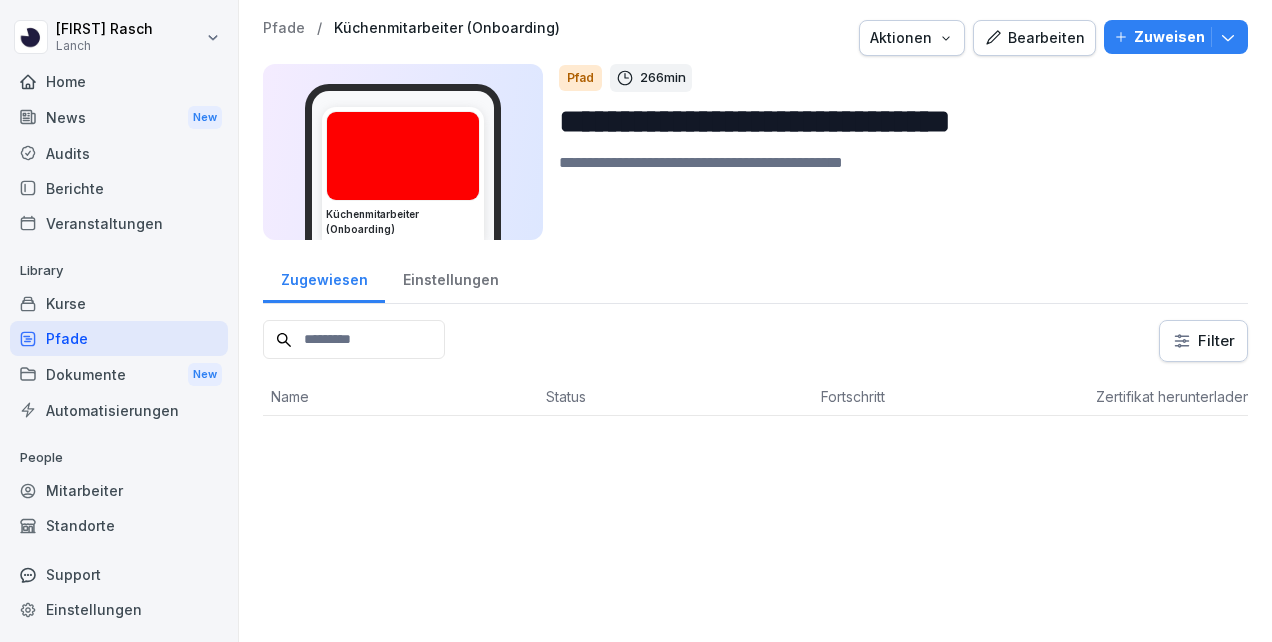 scroll, scrollTop: 0, scrollLeft: 0, axis: both 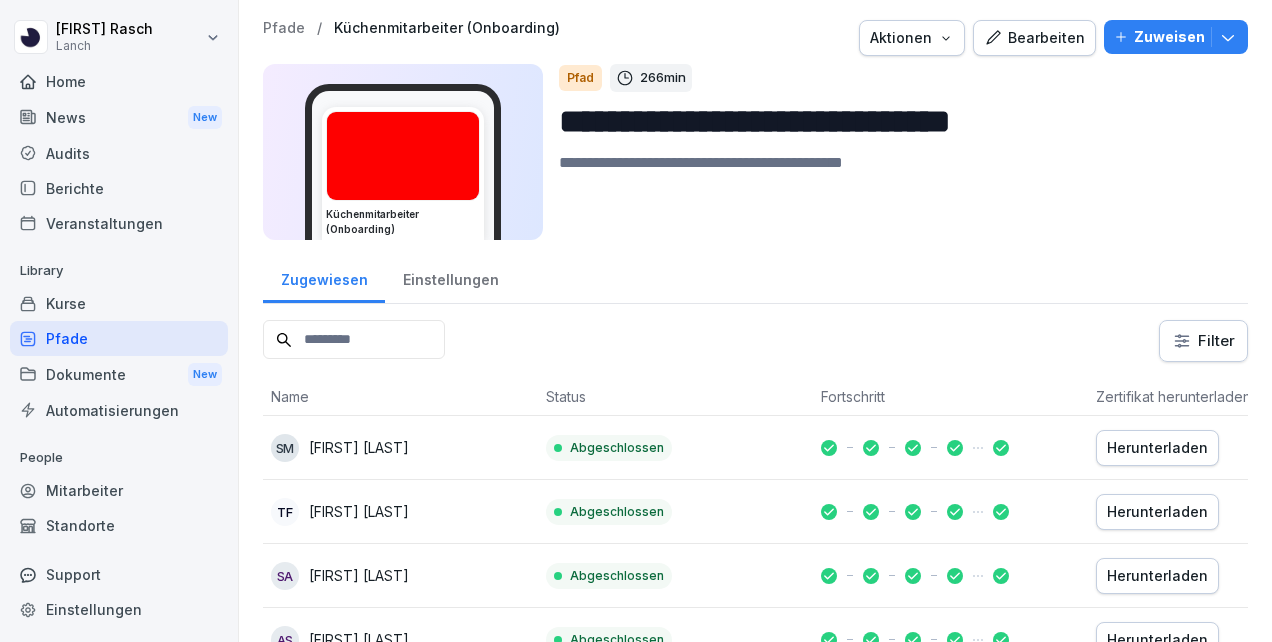 click 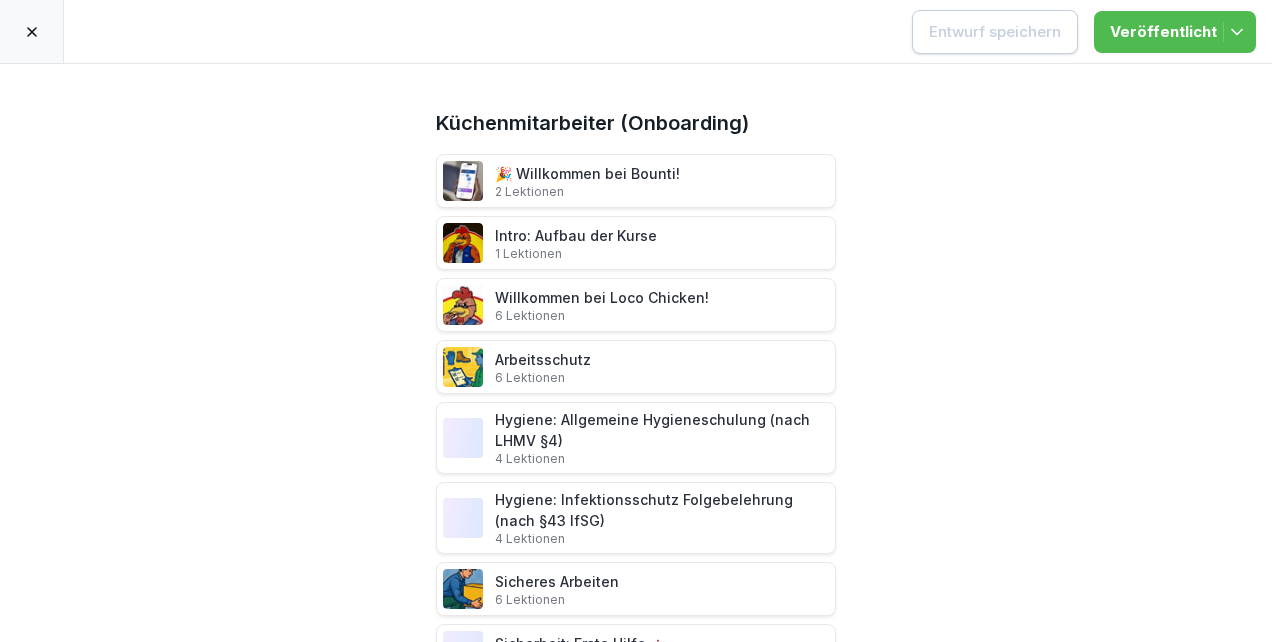 click on "🎉 Willkommen bei Bounti! 2 Lektionen" at bounding box center (587, 181) 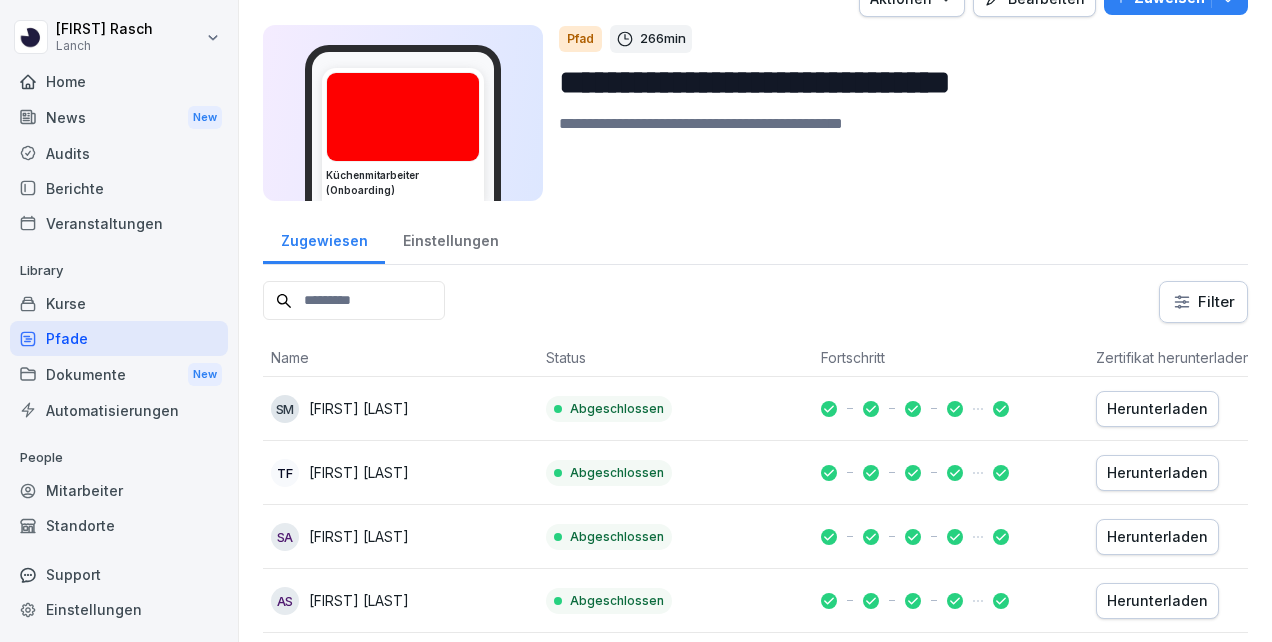 scroll, scrollTop: 0, scrollLeft: 0, axis: both 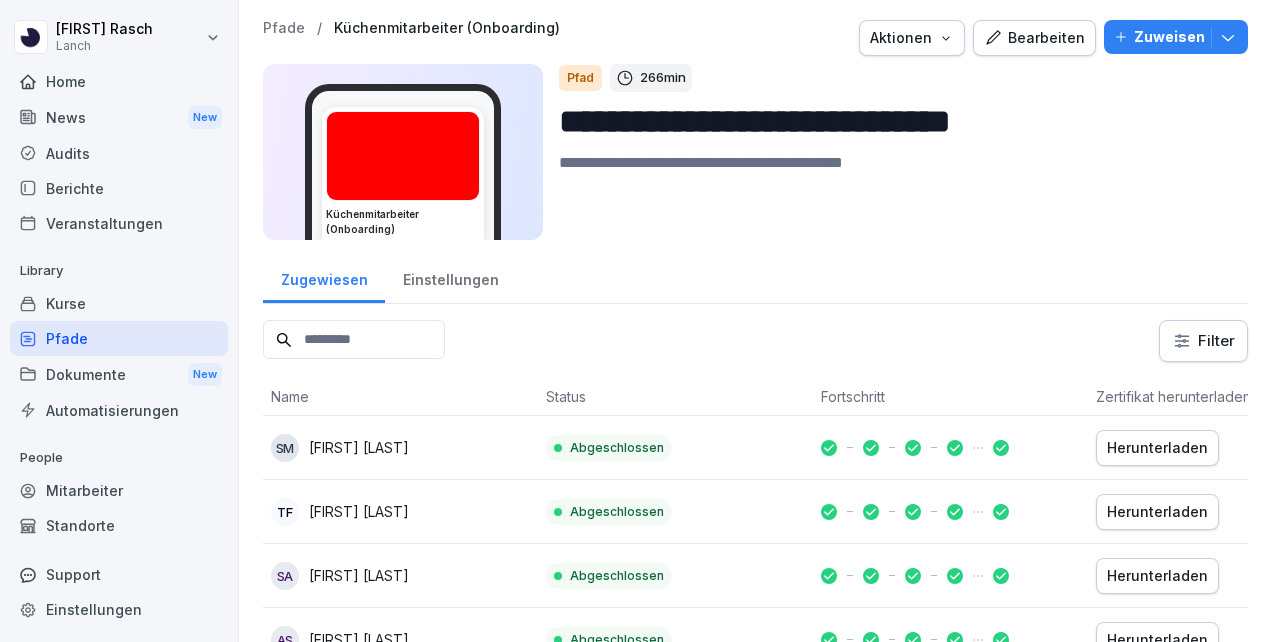 click 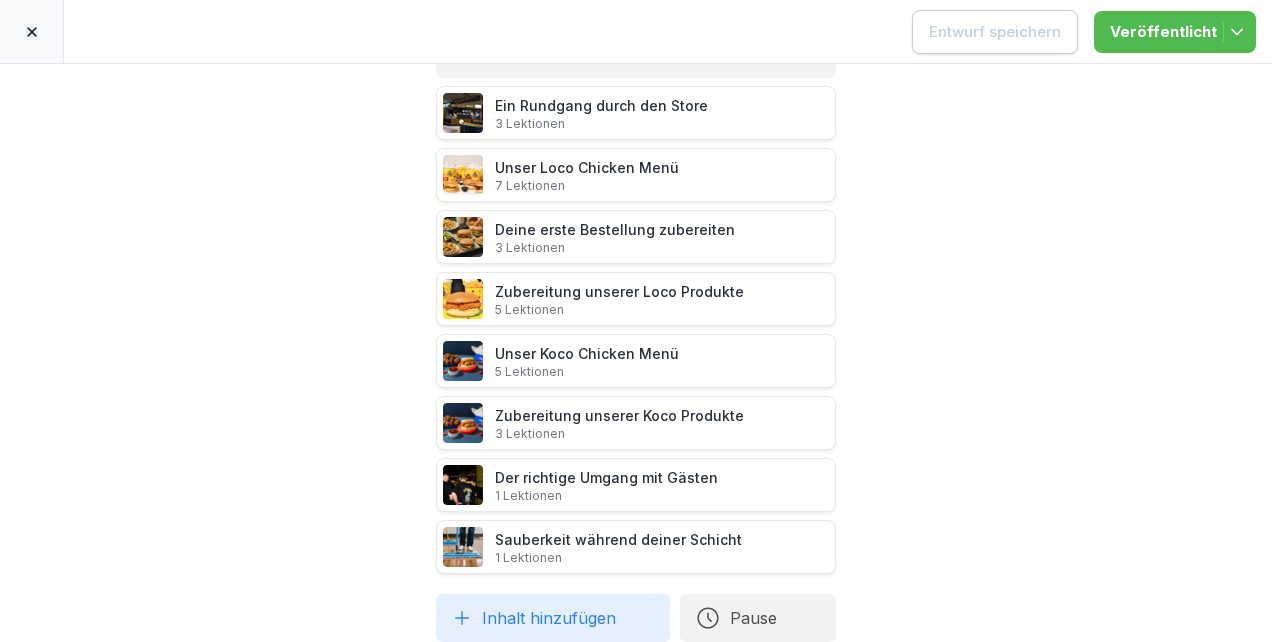 scroll, scrollTop: 861, scrollLeft: 0, axis: vertical 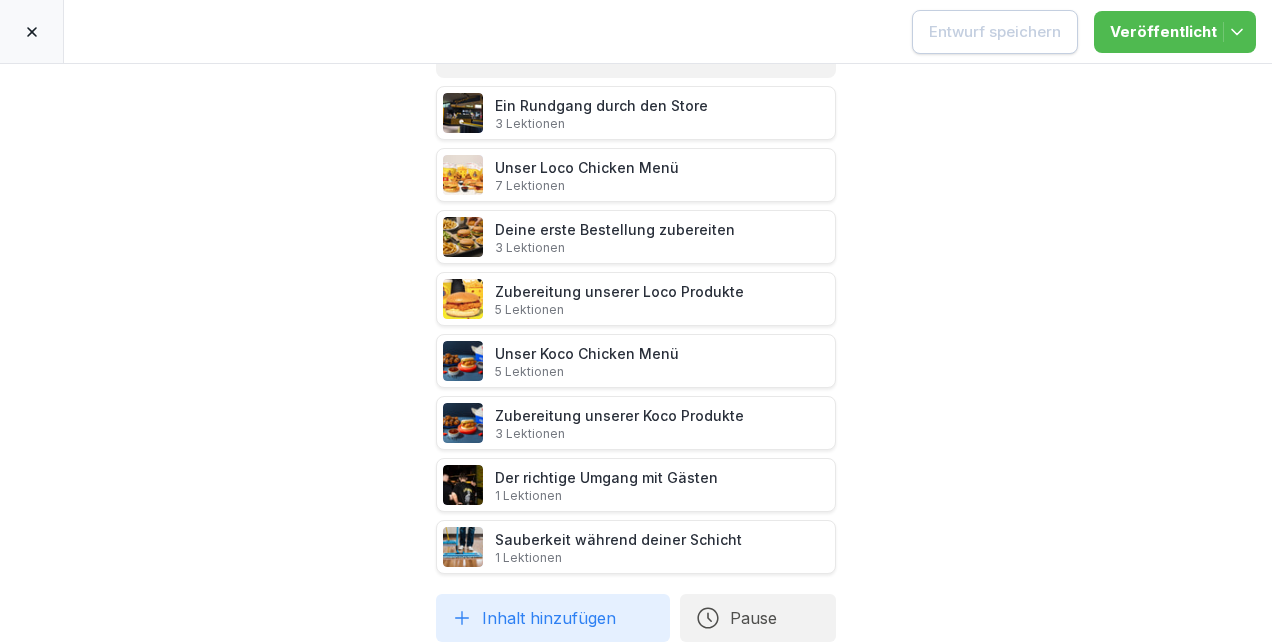 click 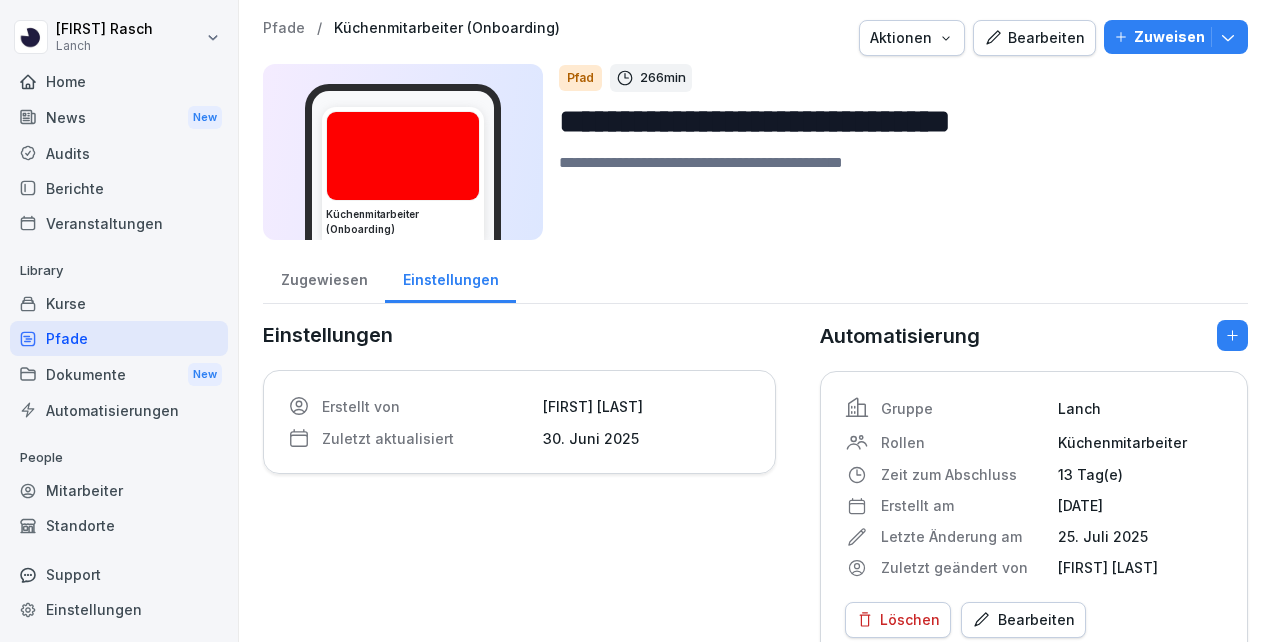 click on "News New" at bounding box center [119, 117] 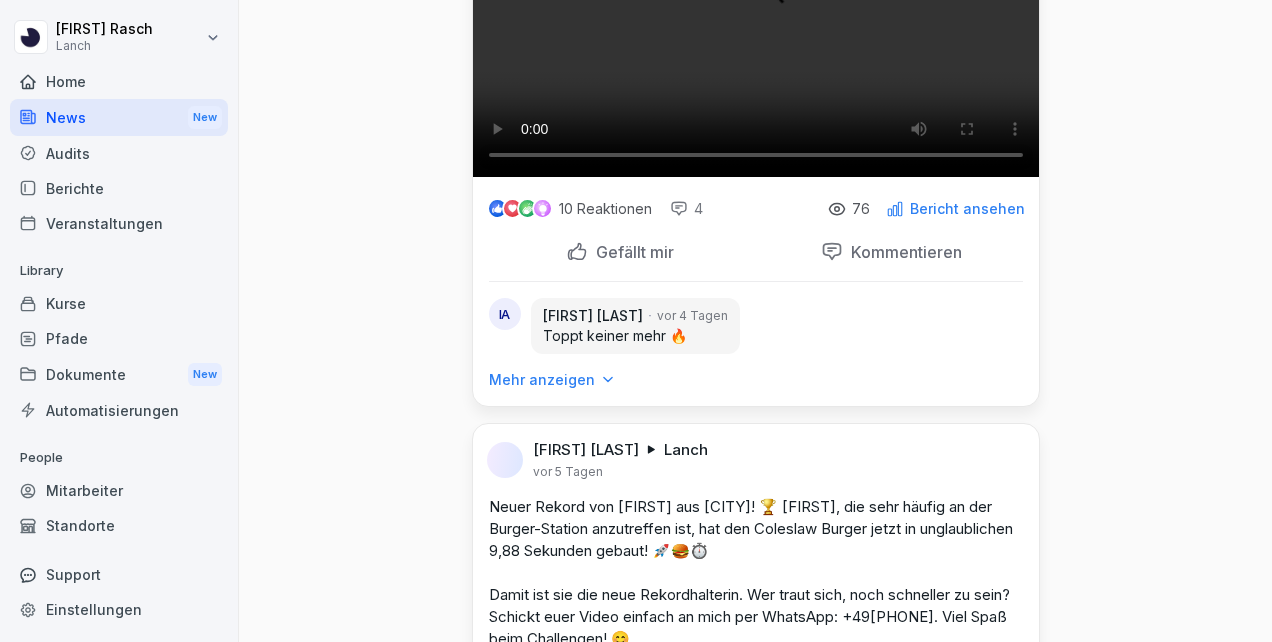 scroll, scrollTop: 3192, scrollLeft: 0, axis: vertical 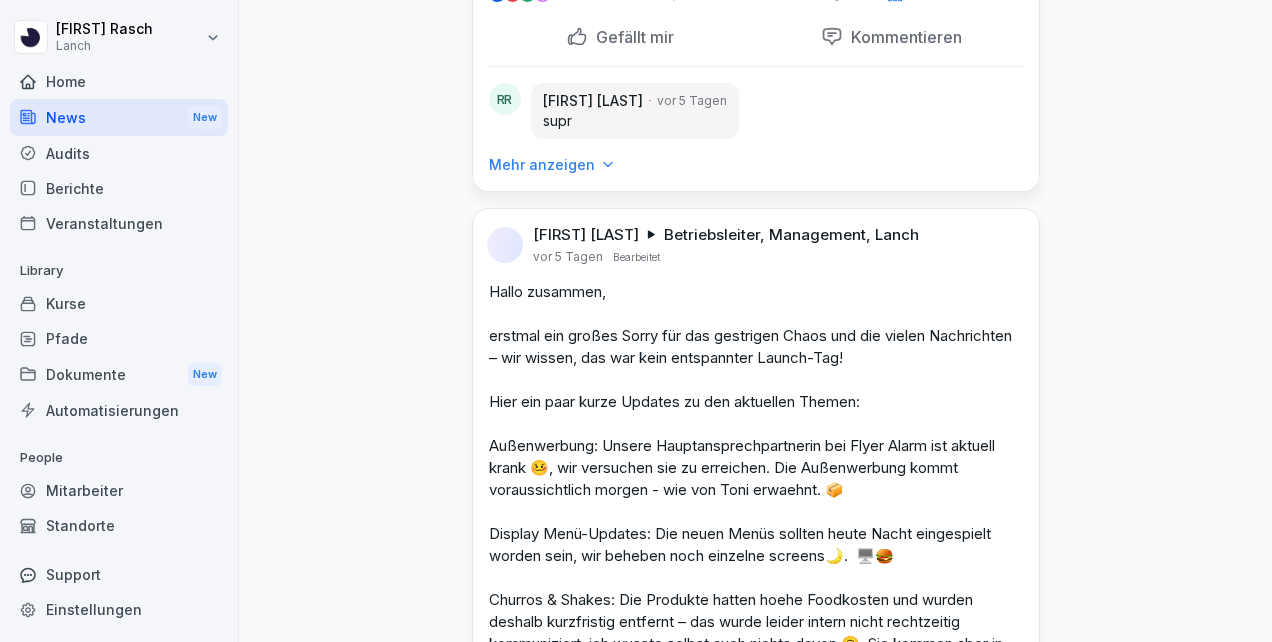 click on "Audits" at bounding box center (119, 153) 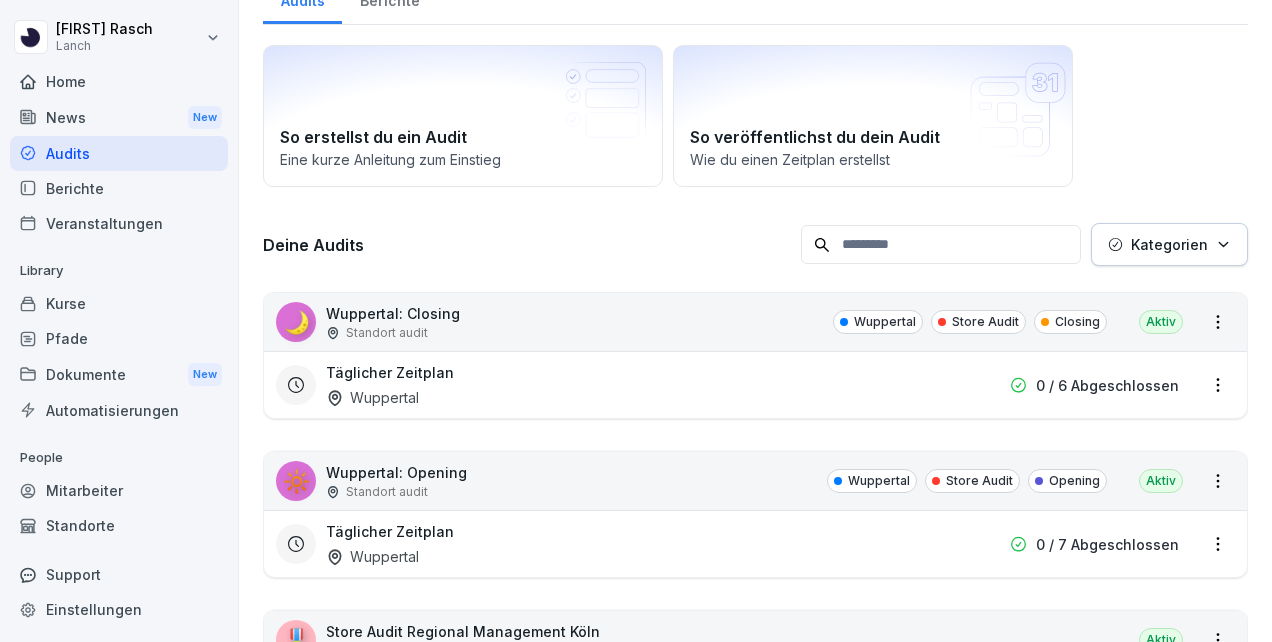scroll, scrollTop: 93, scrollLeft: 0, axis: vertical 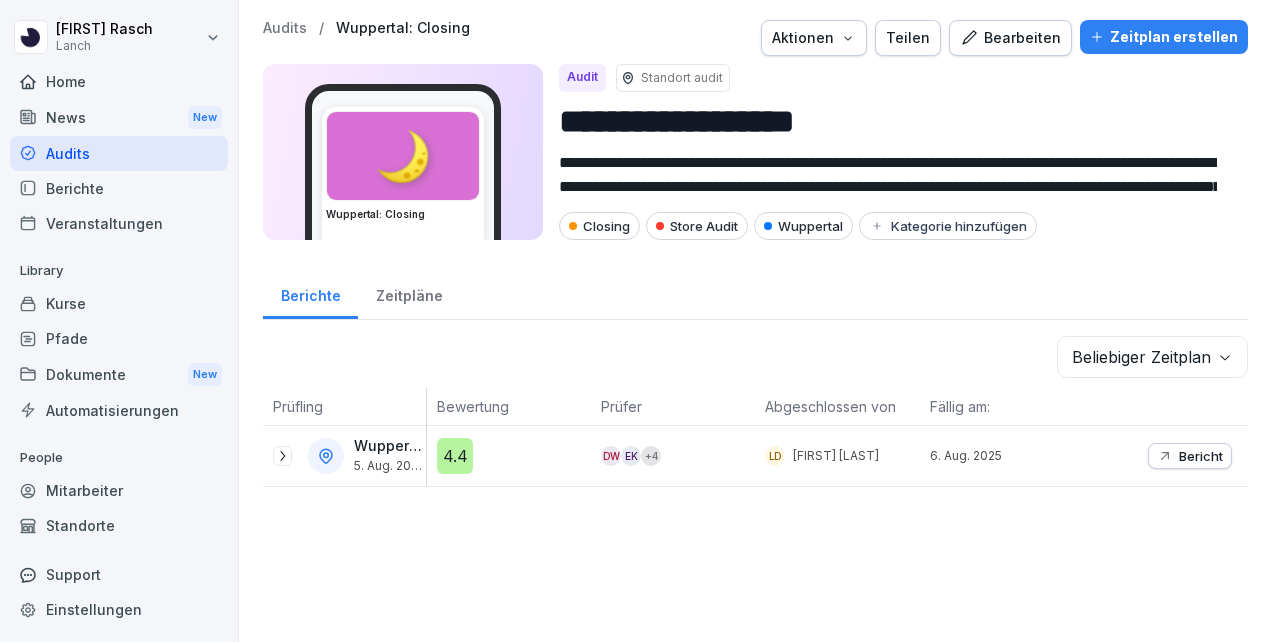click on "Bearbeiten" at bounding box center (1010, 38) 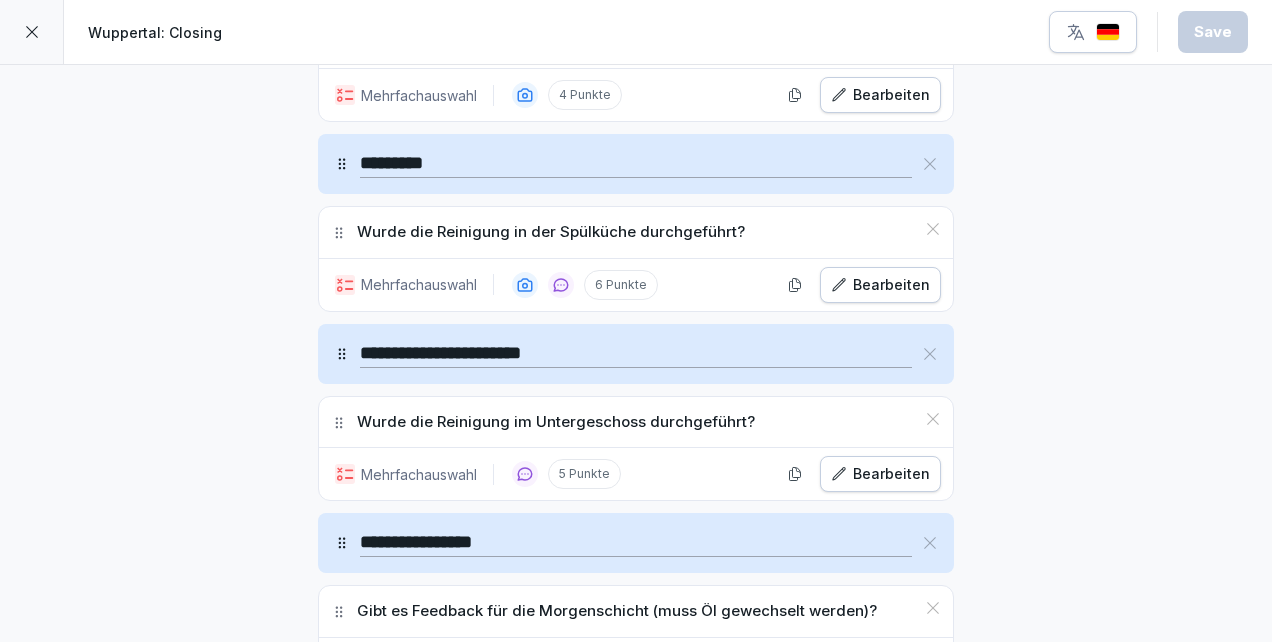 scroll, scrollTop: 4321, scrollLeft: 0, axis: vertical 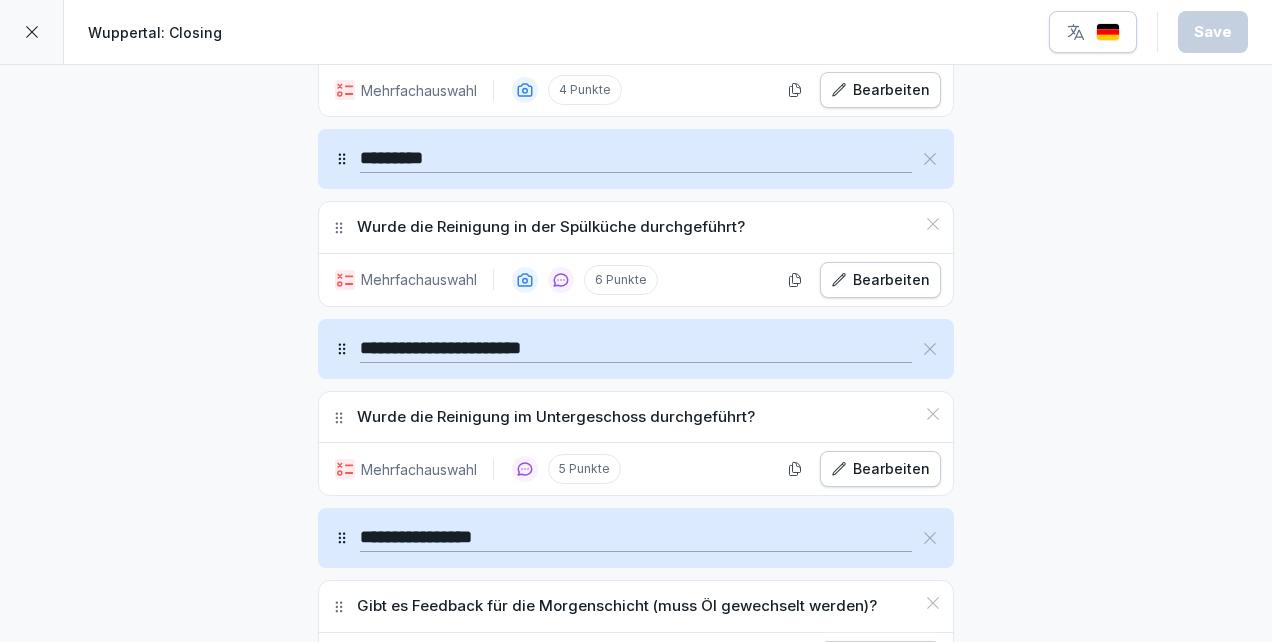 click on "Bearbeiten" at bounding box center (880, 469) 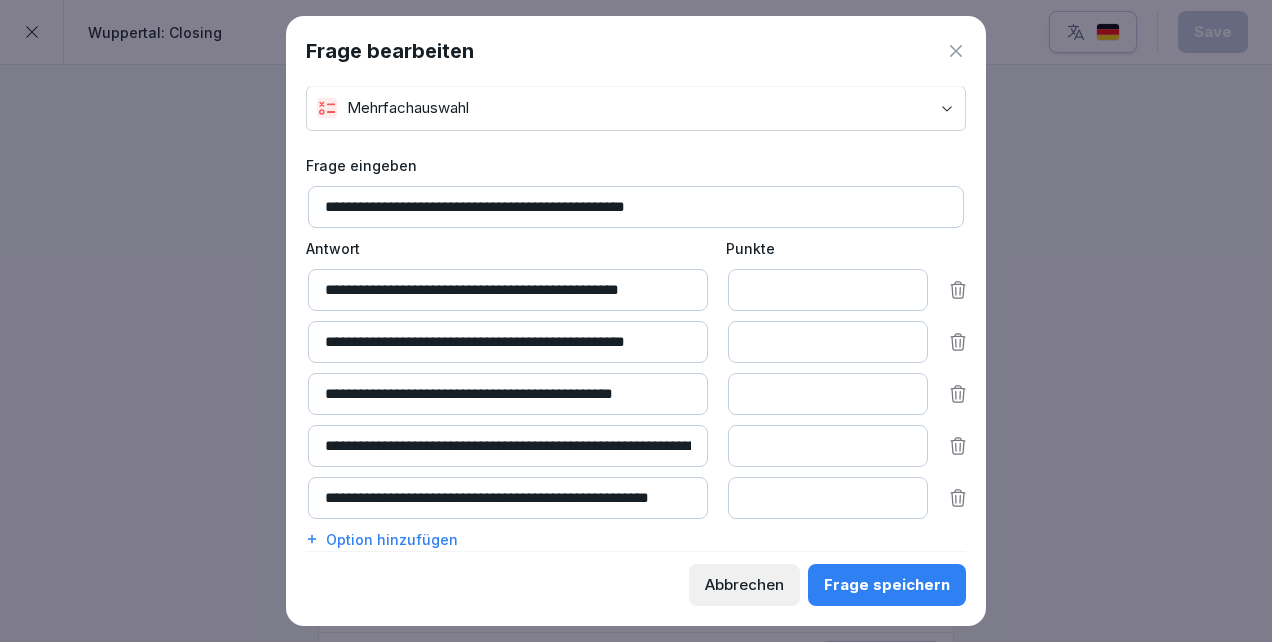 scroll, scrollTop: 59, scrollLeft: 0, axis: vertical 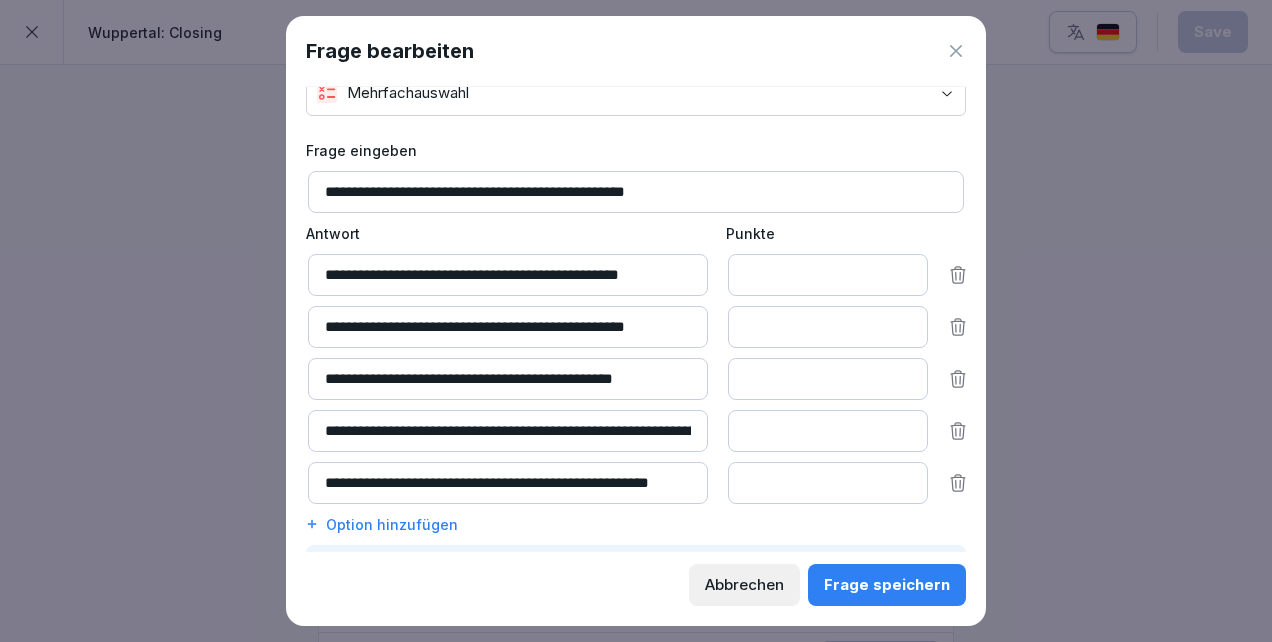 click on "**********" at bounding box center (508, 379) 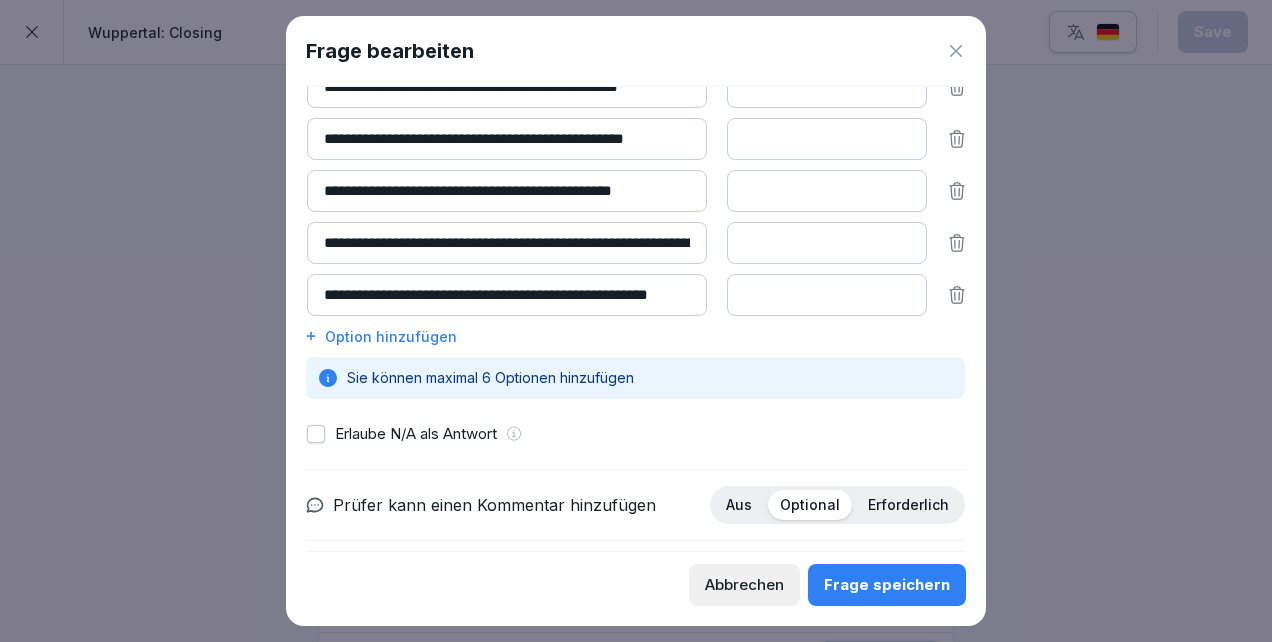 scroll, scrollTop: 261, scrollLeft: 1, axis: both 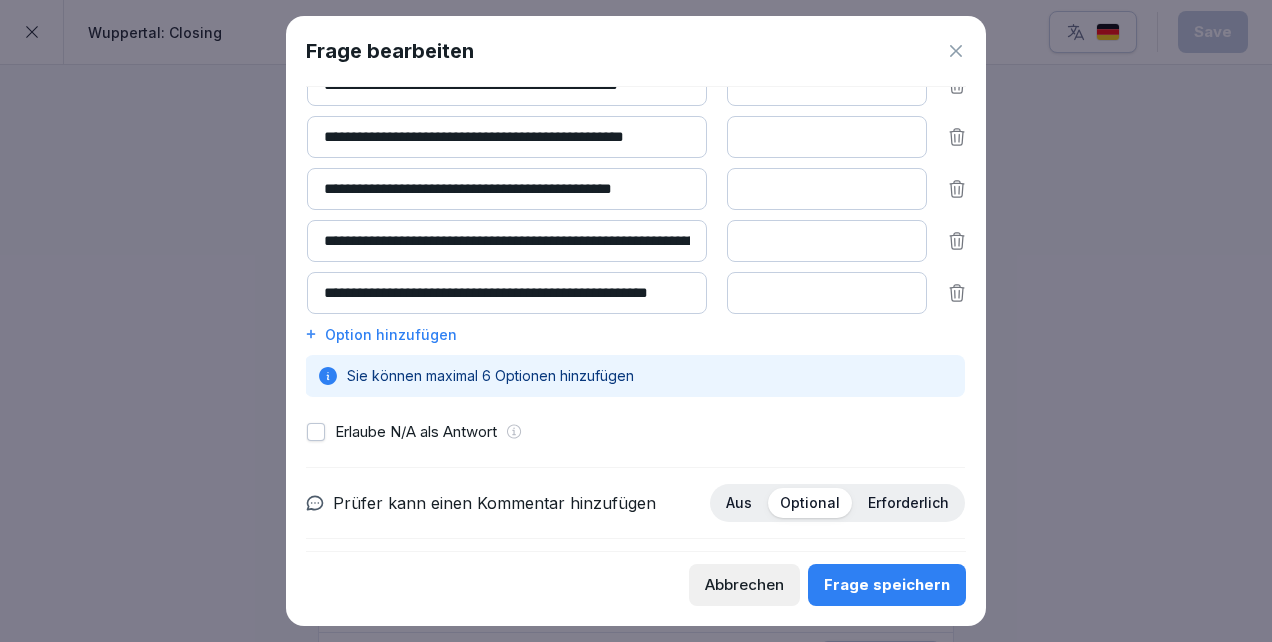 click on "Abbrechen" at bounding box center (744, 585) 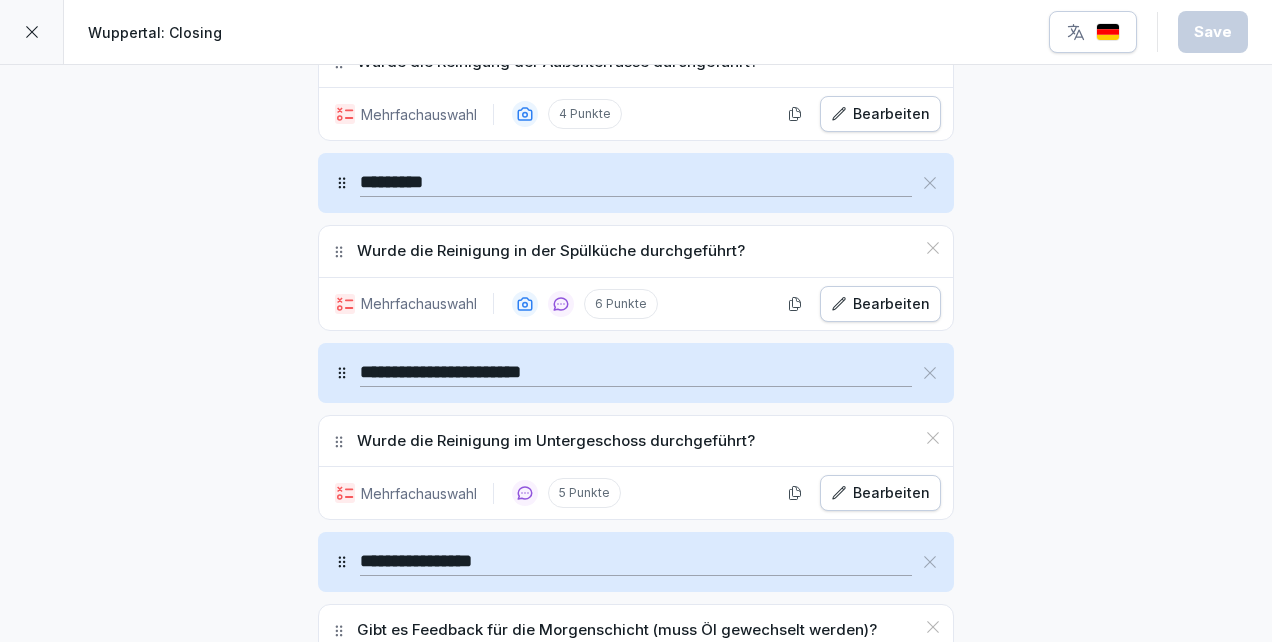 scroll, scrollTop: 4280, scrollLeft: 0, axis: vertical 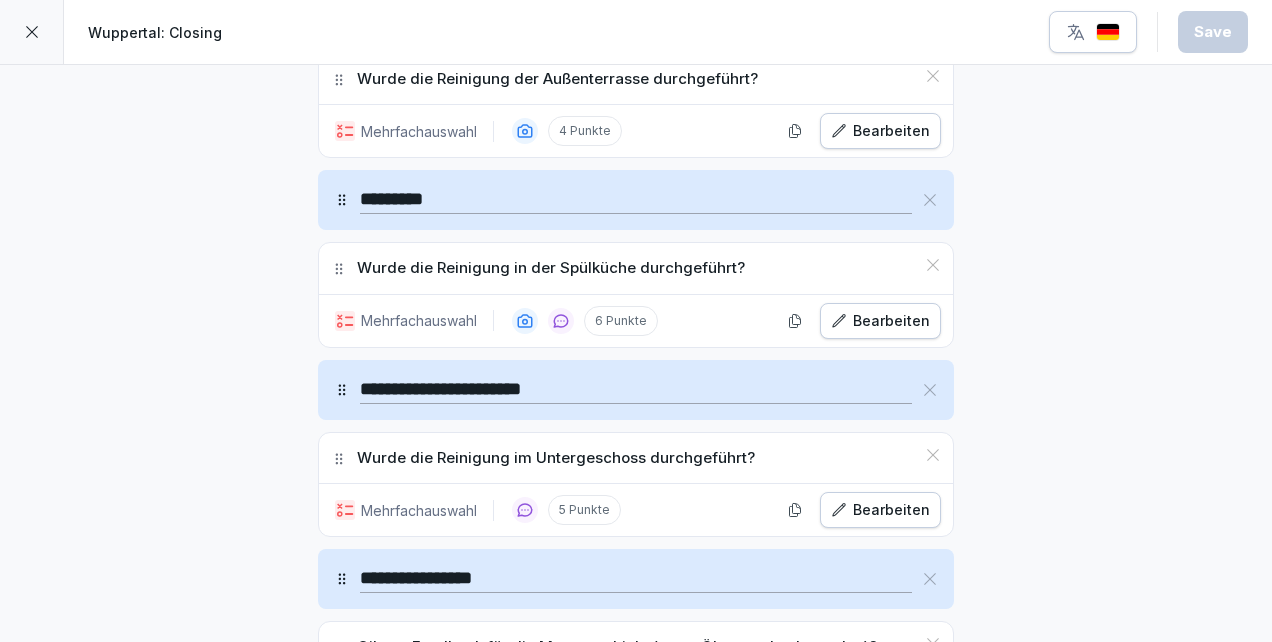 click 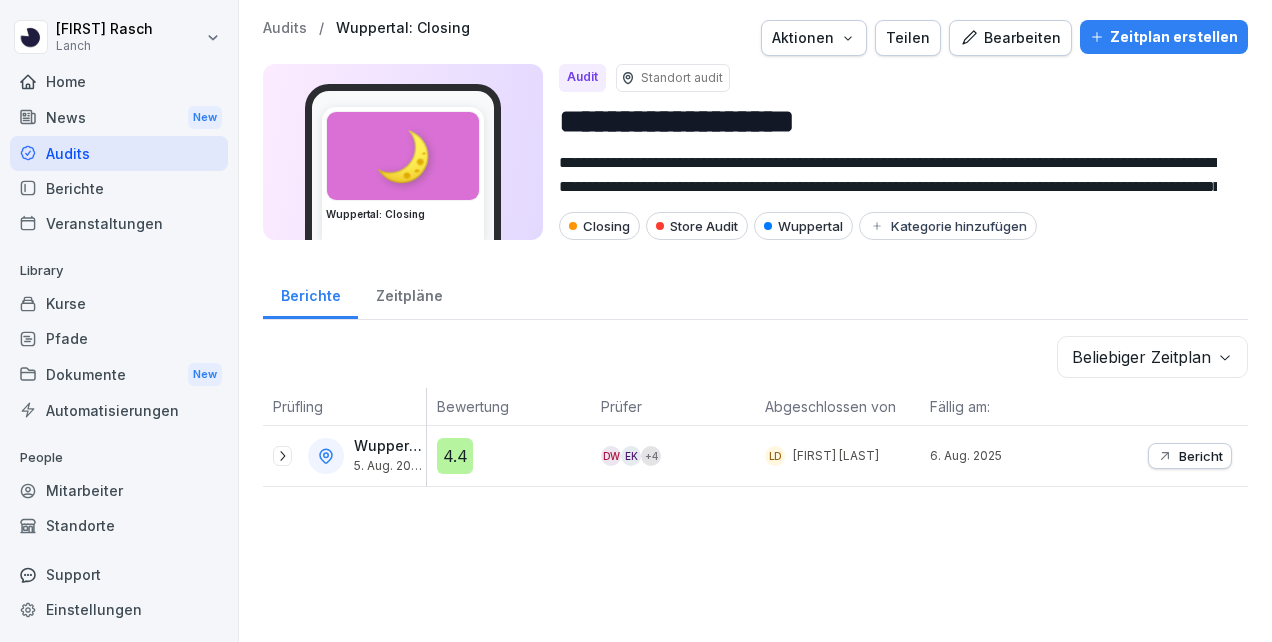 click on "Dokumente New" at bounding box center [119, 374] 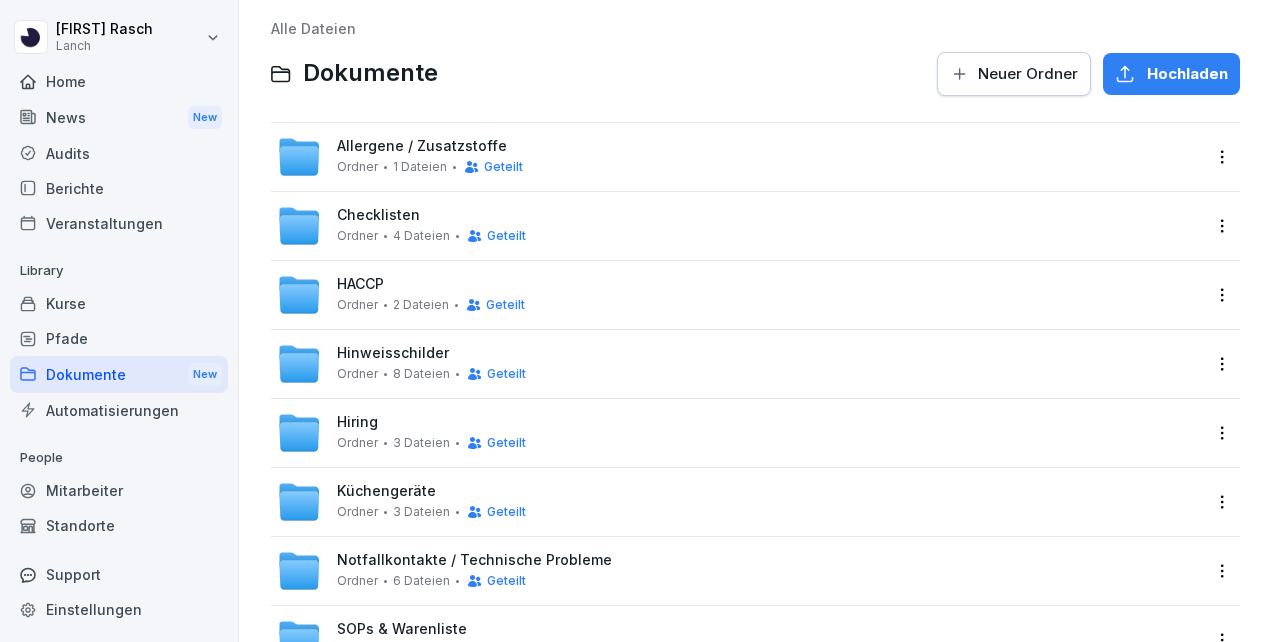 click at bounding box center [755, 191] 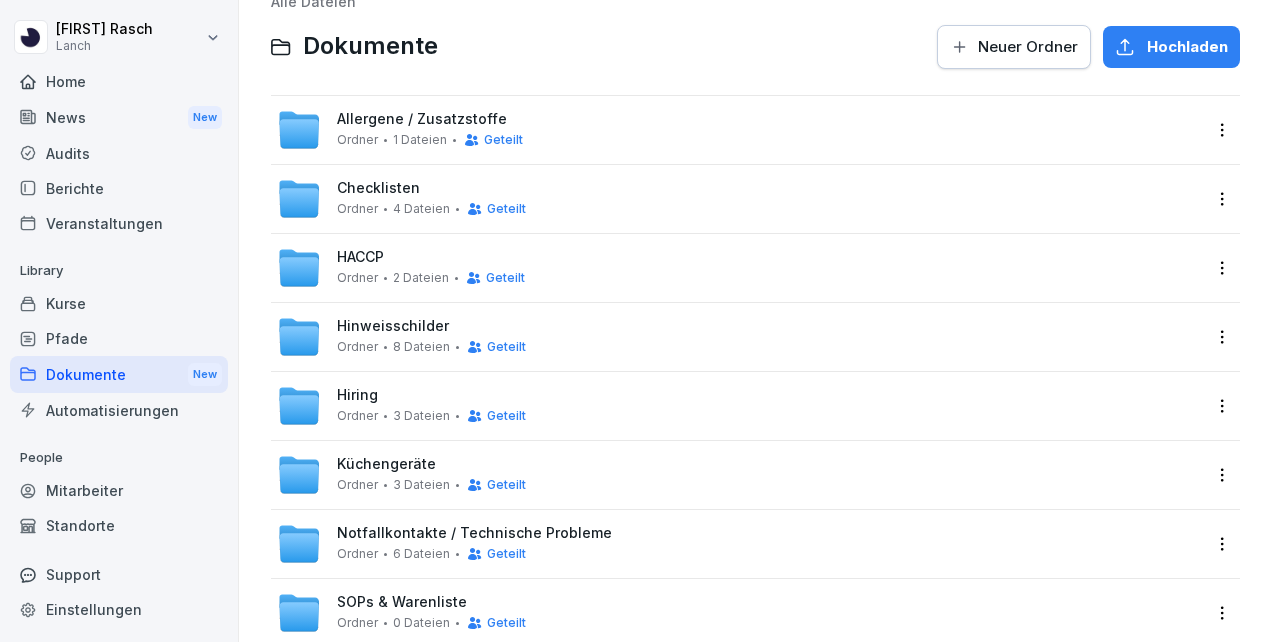 scroll, scrollTop: 55, scrollLeft: 0, axis: vertical 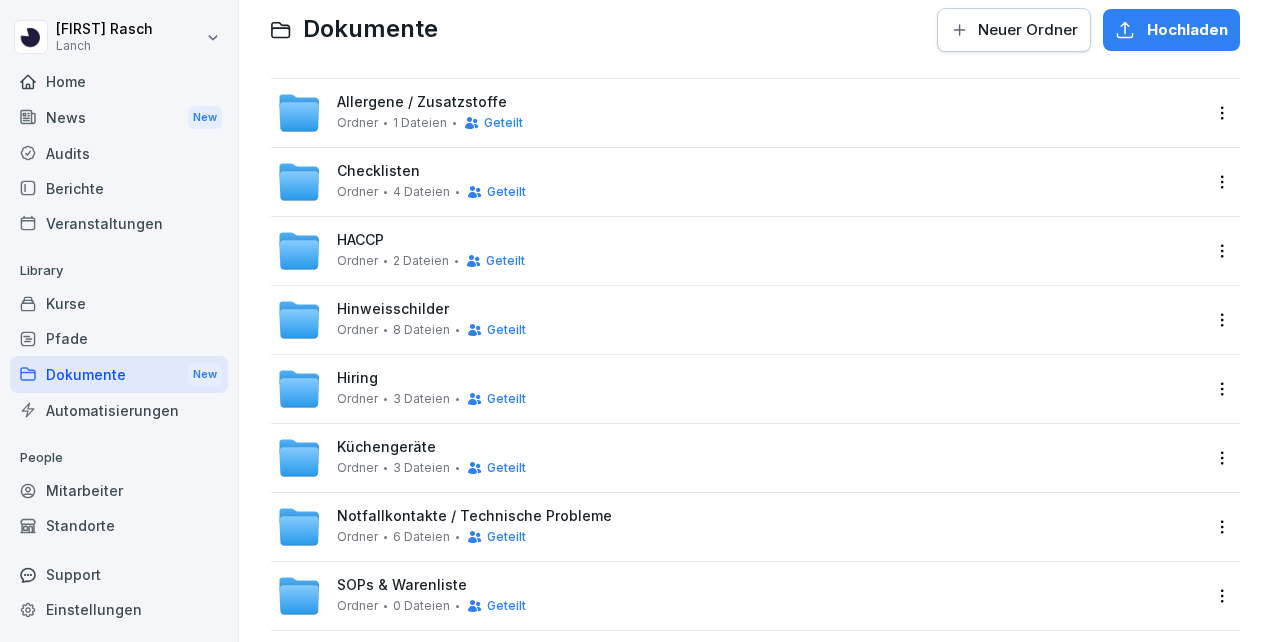 click on "Checklisten" at bounding box center [378, 171] 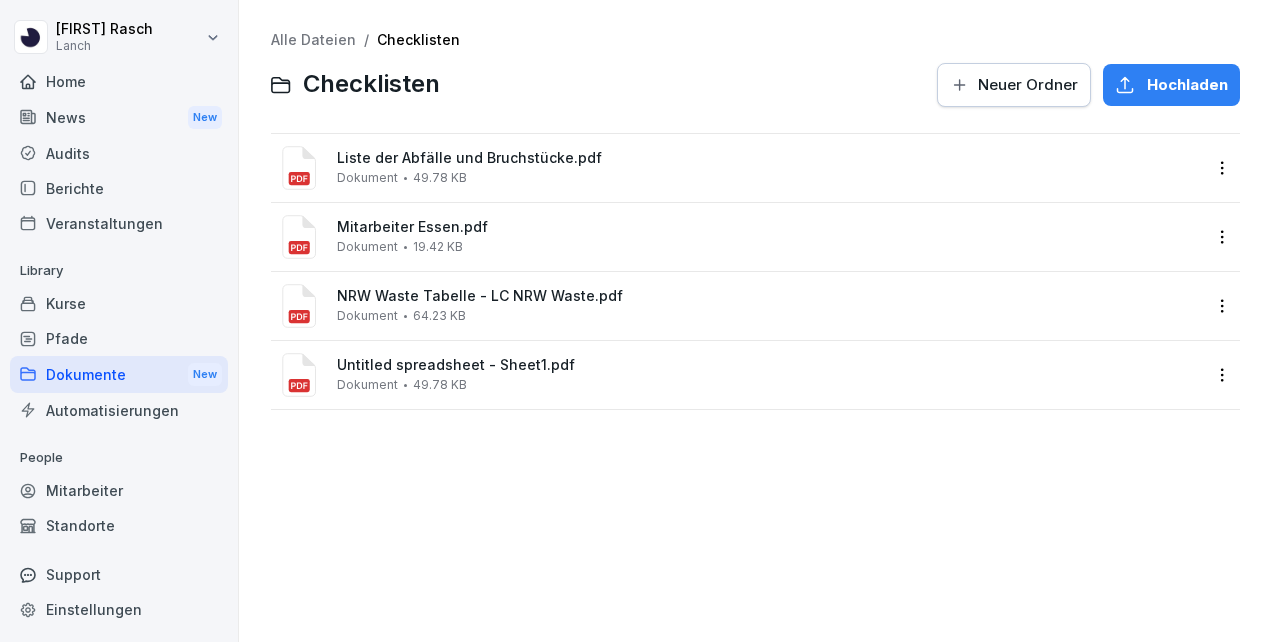 scroll, scrollTop: 0, scrollLeft: 0, axis: both 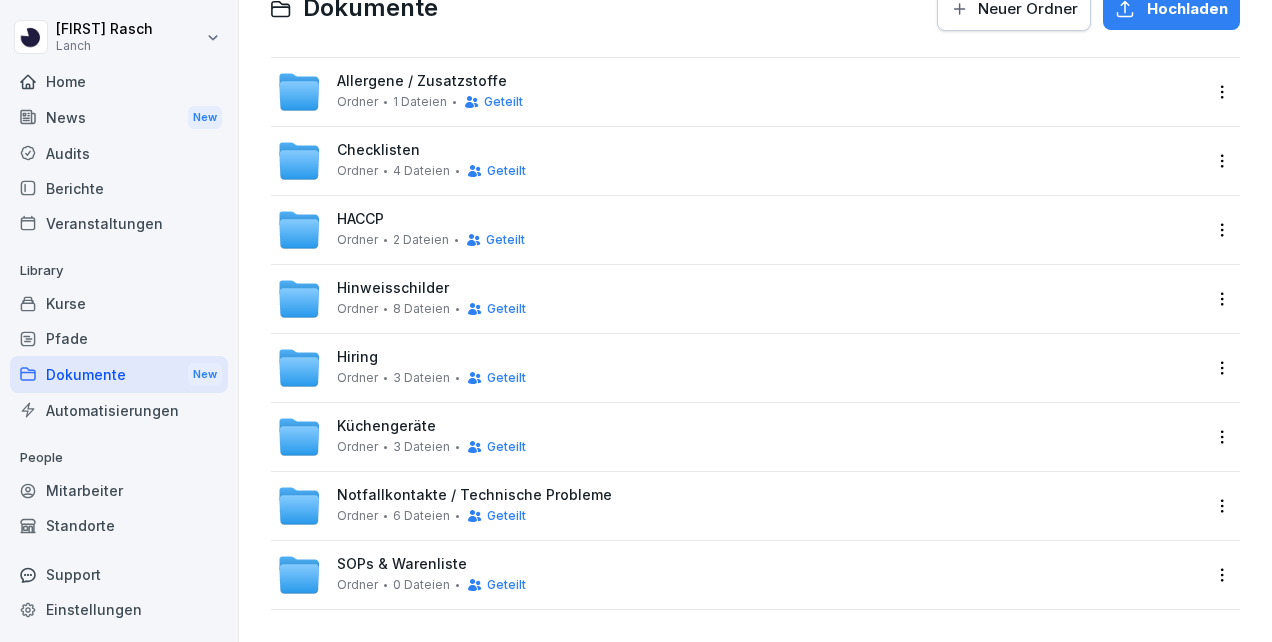 click on "Notfallkontakte / Technische Probleme" at bounding box center [474, 495] 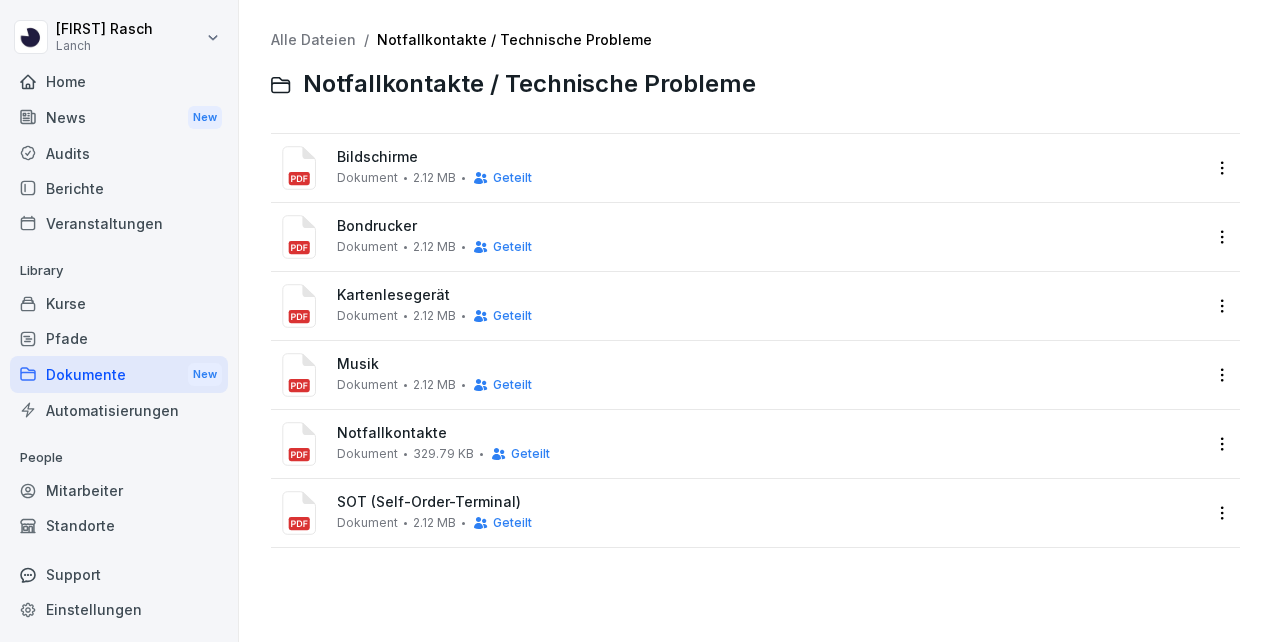 click on "Alle Dateien" at bounding box center (313, 39) 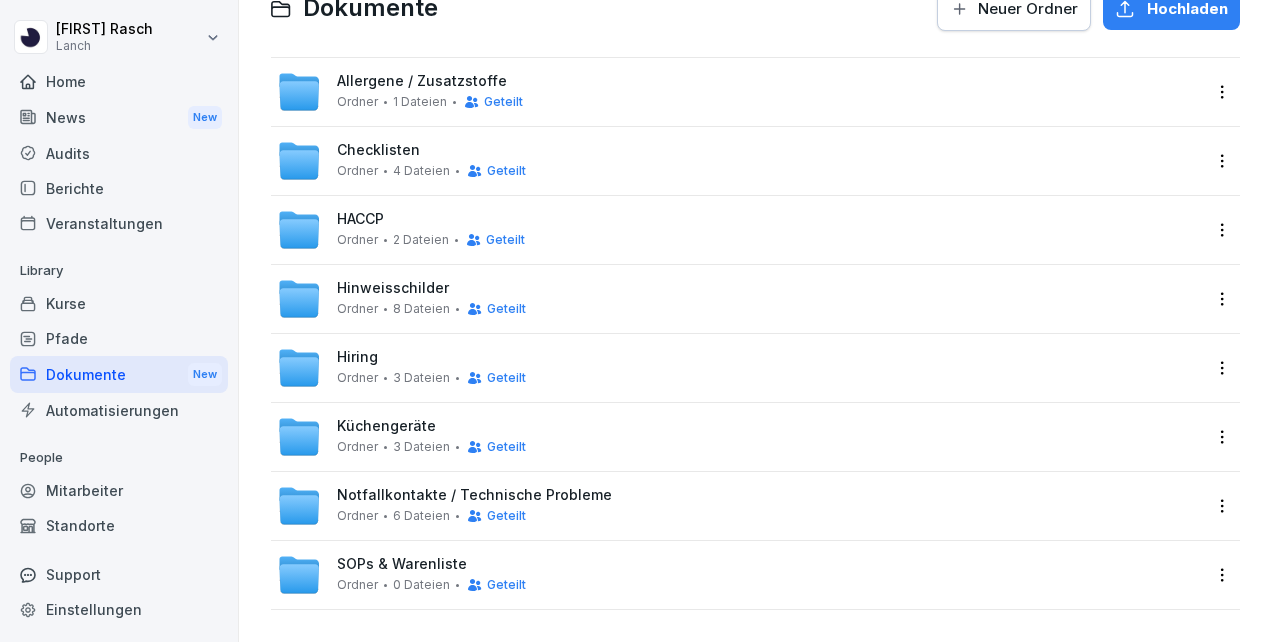 scroll, scrollTop: 90, scrollLeft: 0, axis: vertical 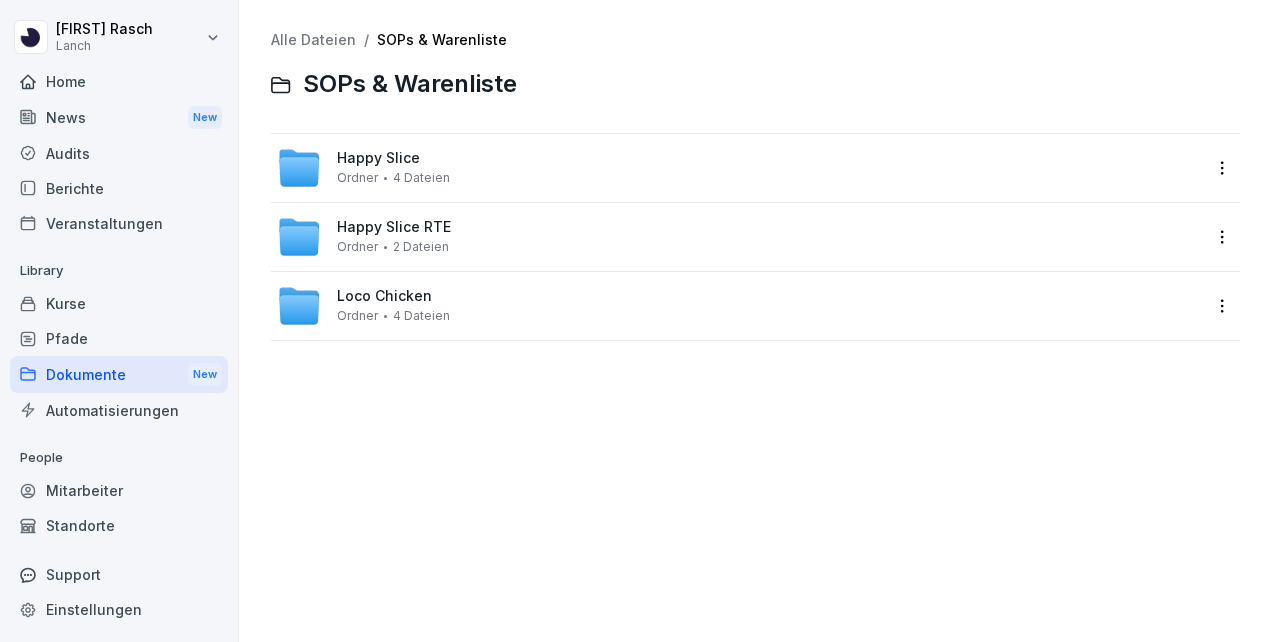click on "Loco Chicken Ordner 4 Dateien" at bounding box center (393, 305) 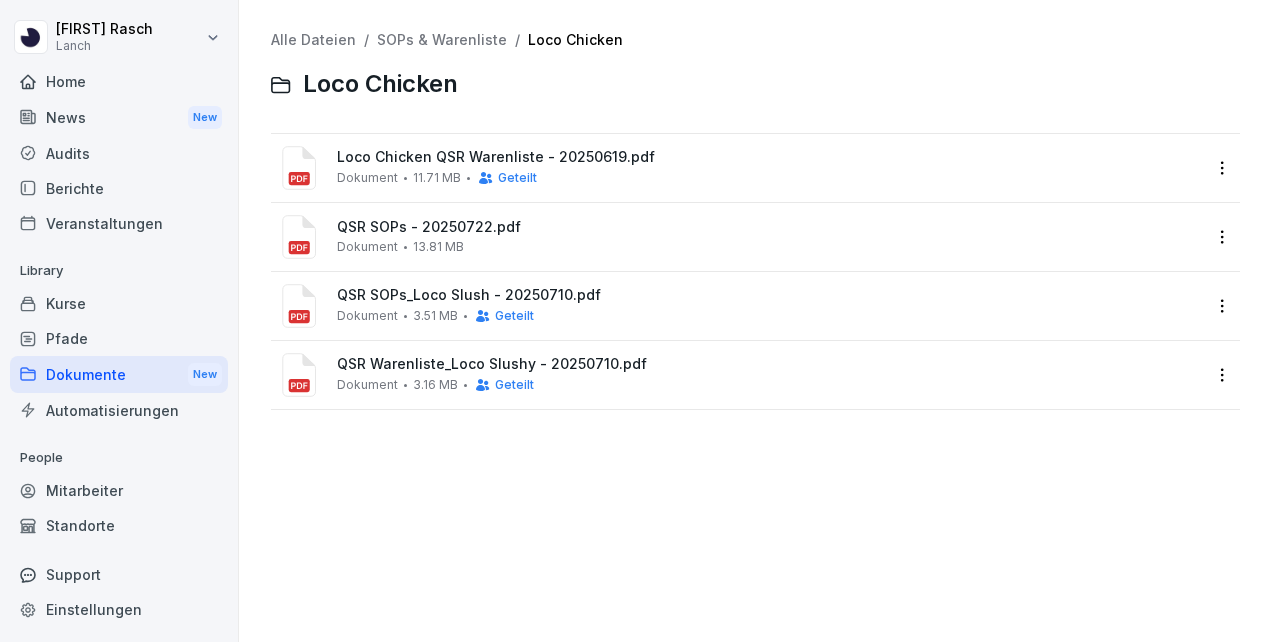 click on "13.81 MB" at bounding box center [438, 247] 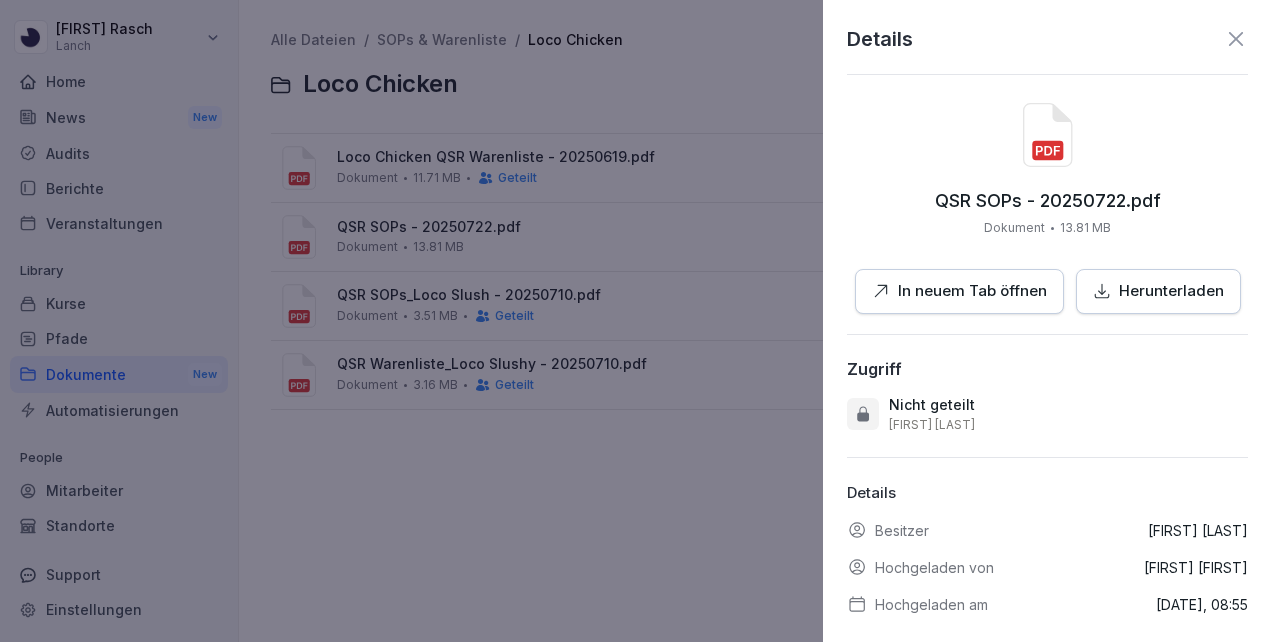 click 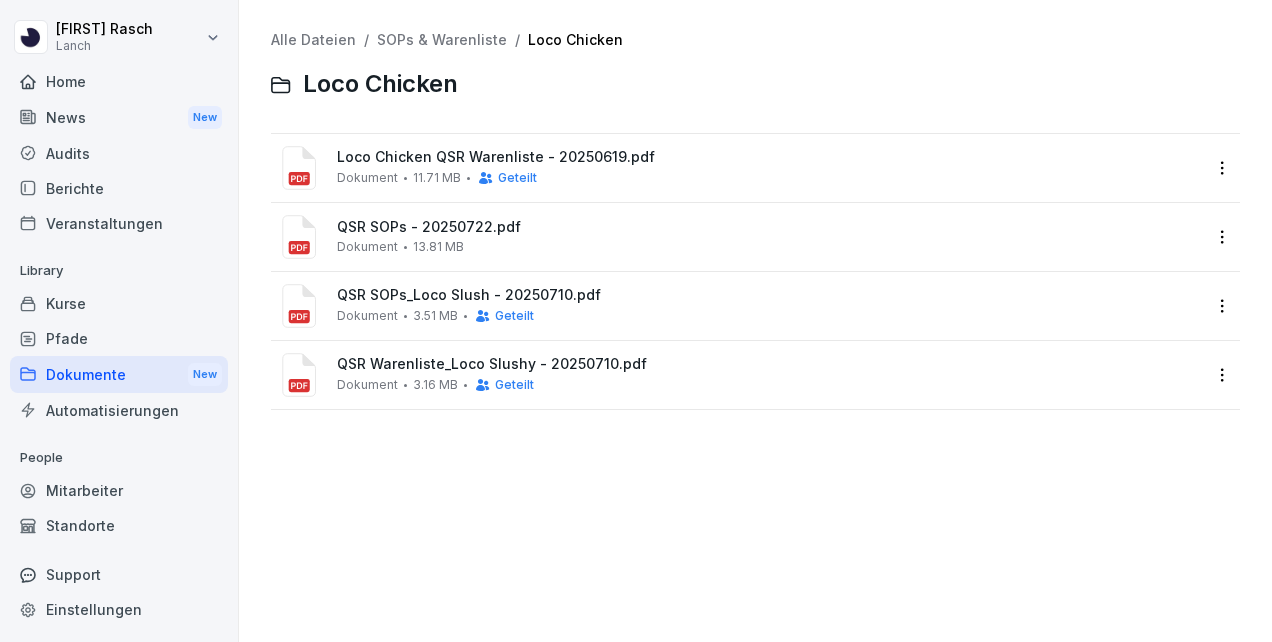 click on "News New" at bounding box center [119, 117] 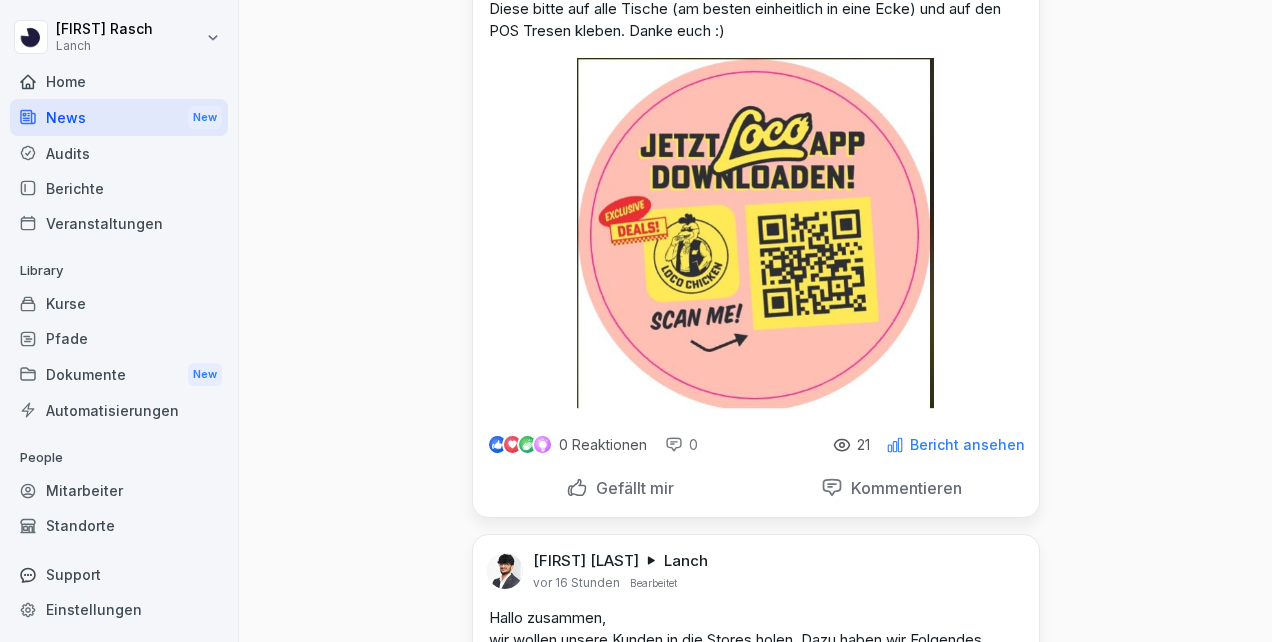 scroll, scrollTop: 266, scrollLeft: 0, axis: vertical 